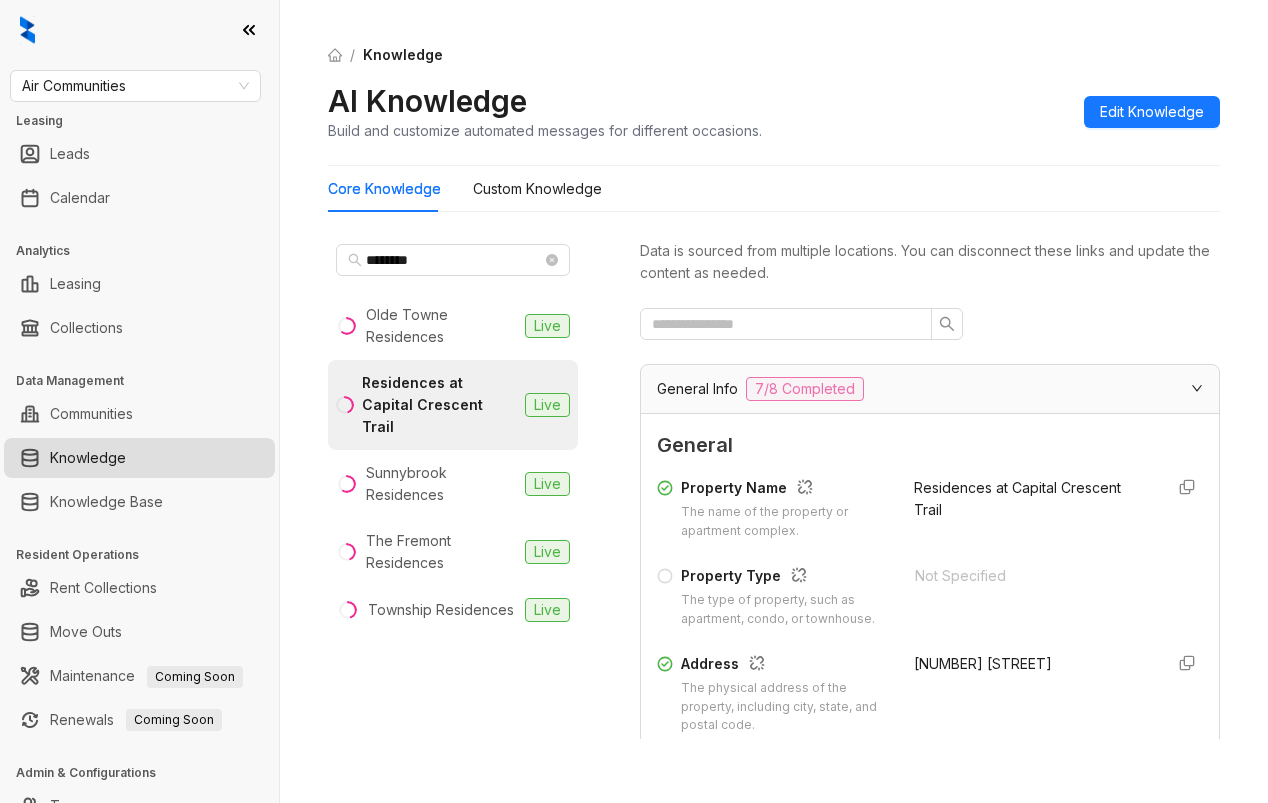 scroll, scrollTop: 0, scrollLeft: 0, axis: both 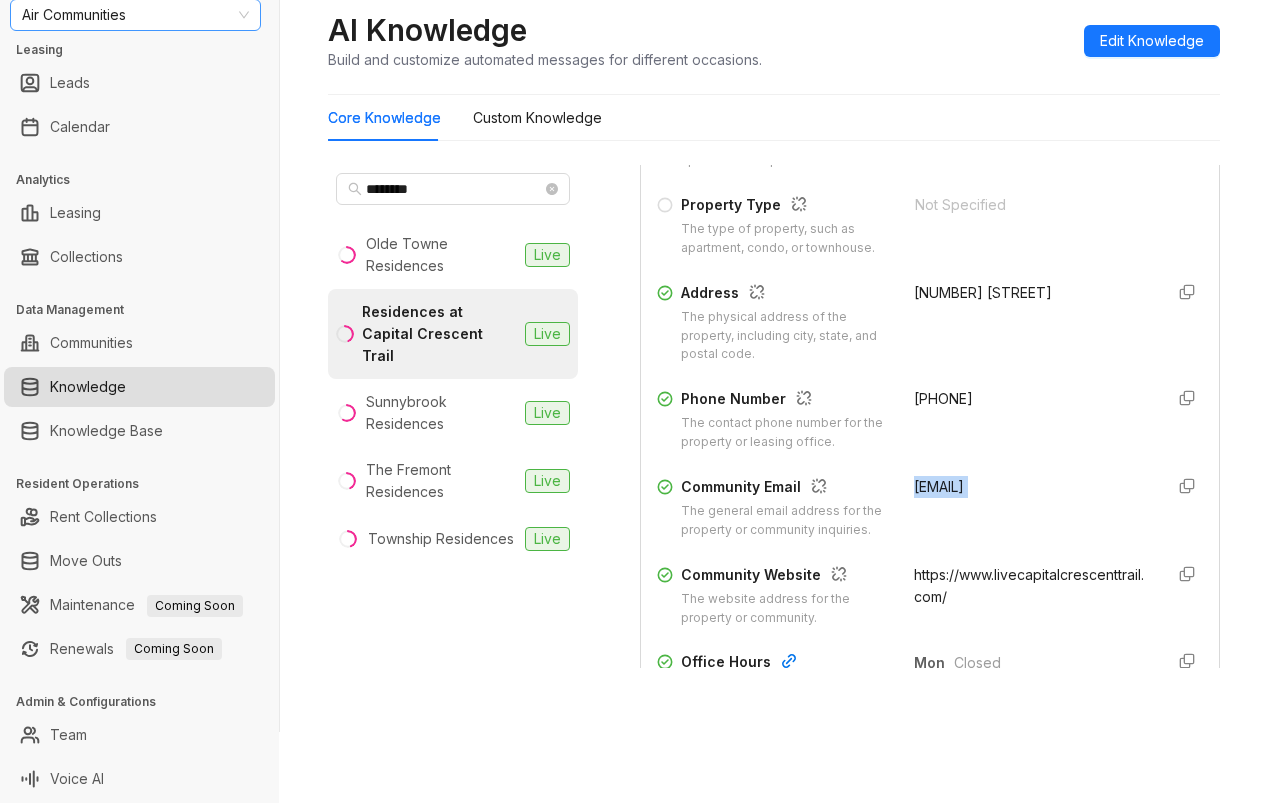 click on "Air Communities" at bounding box center [135, 15] 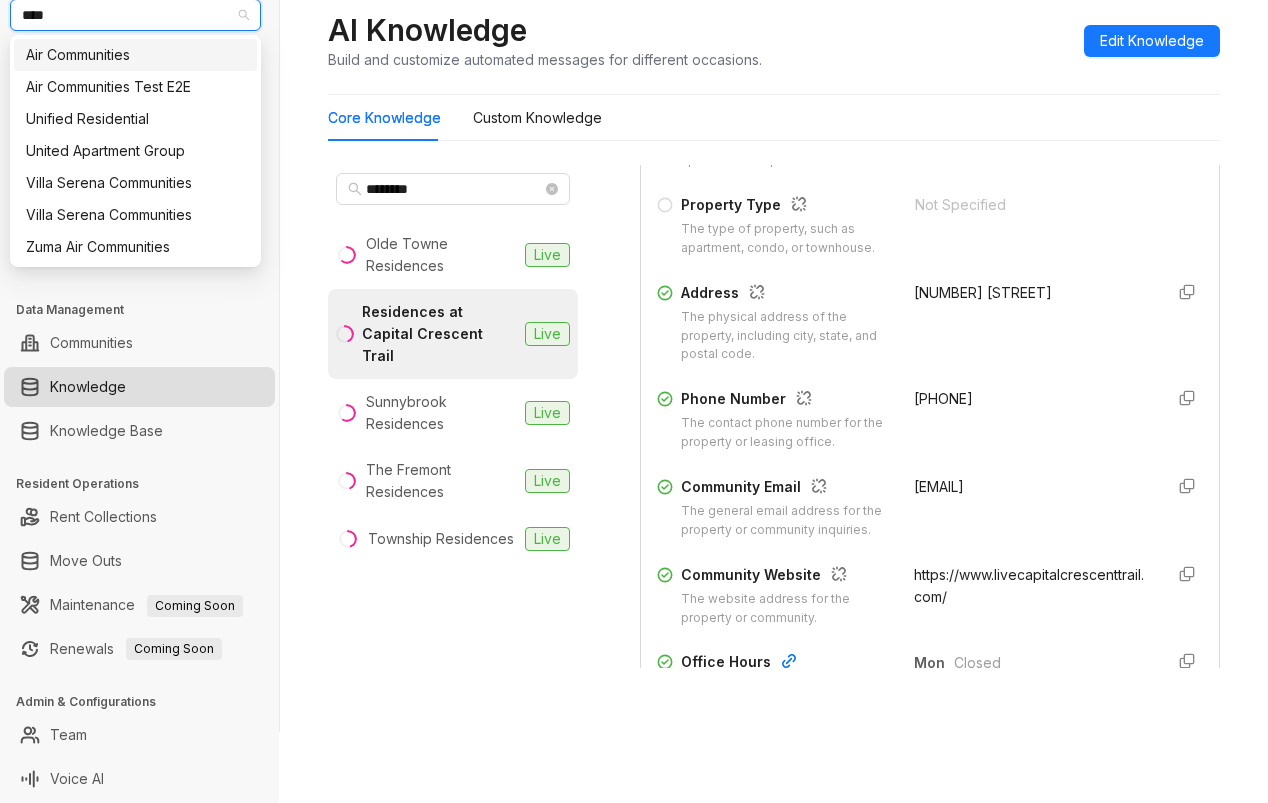 type on "*****" 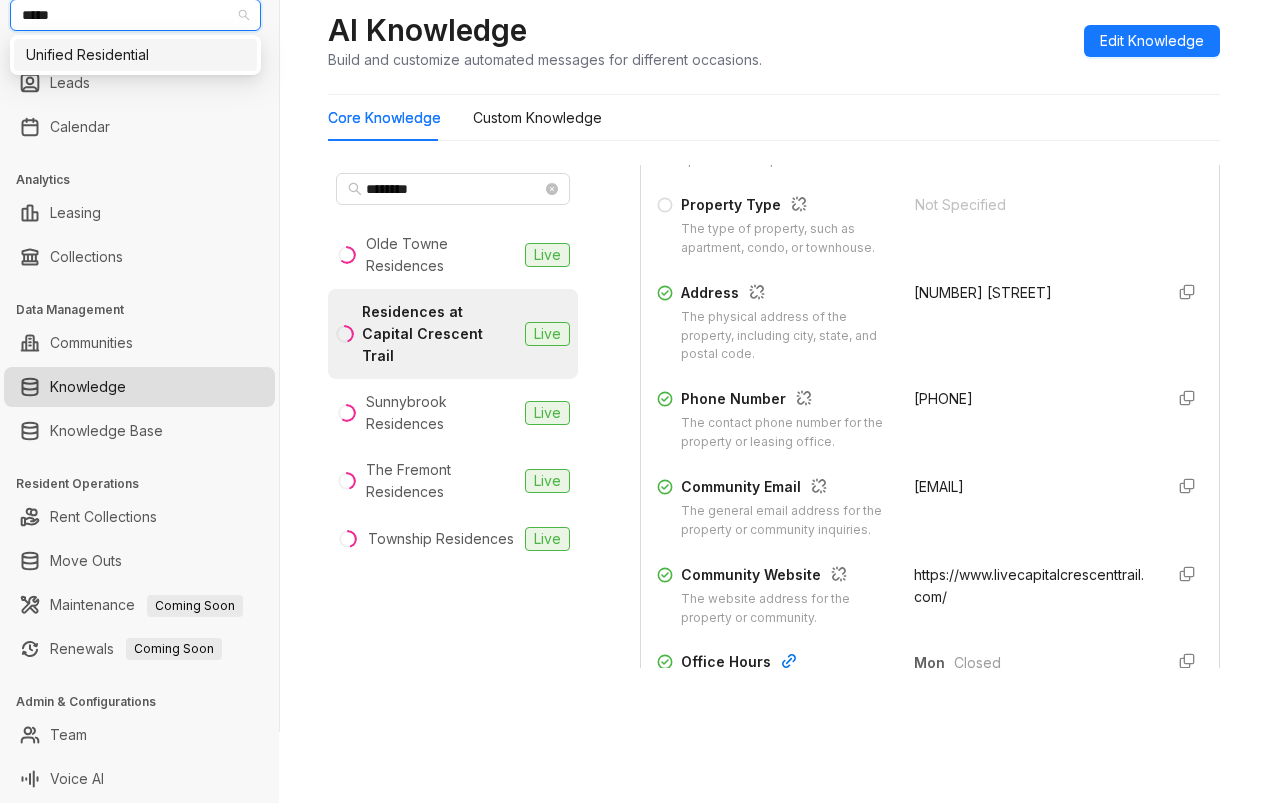 click on "Unified Residential" at bounding box center [135, 55] 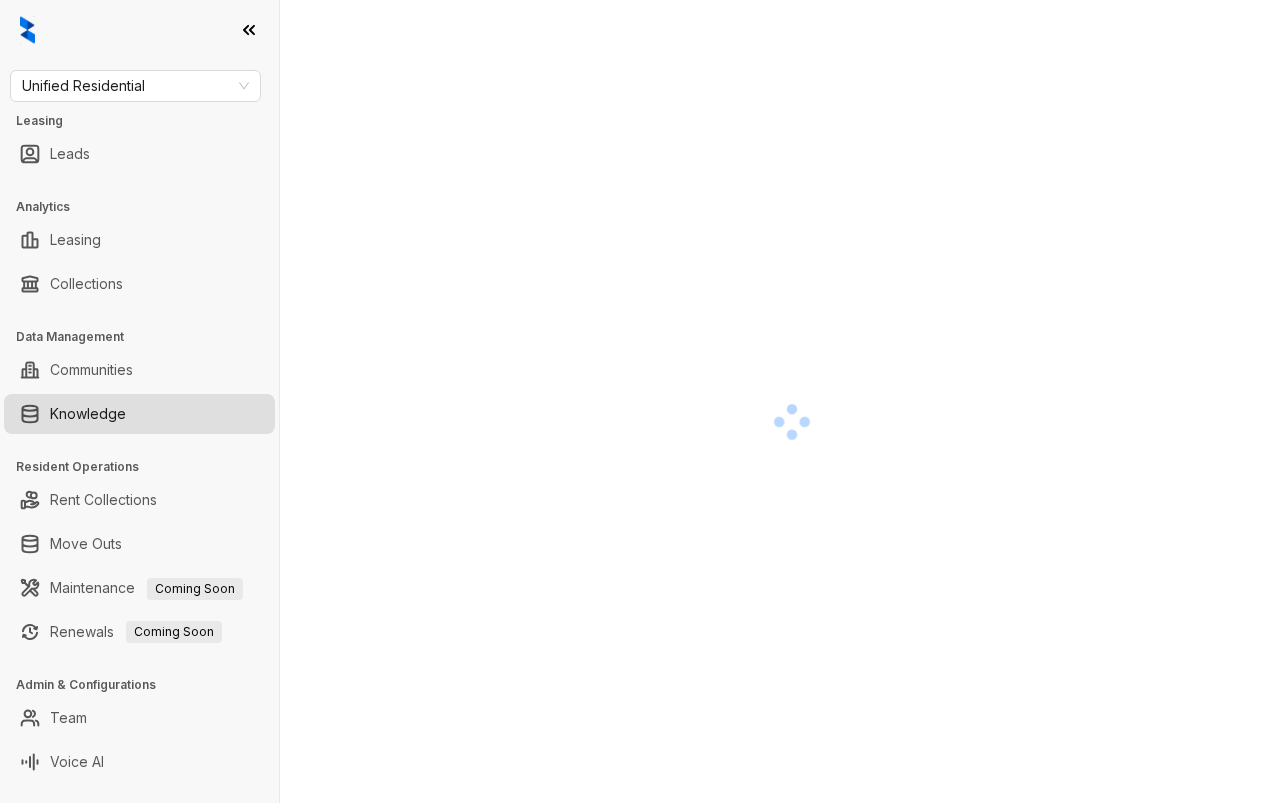scroll, scrollTop: 0, scrollLeft: 0, axis: both 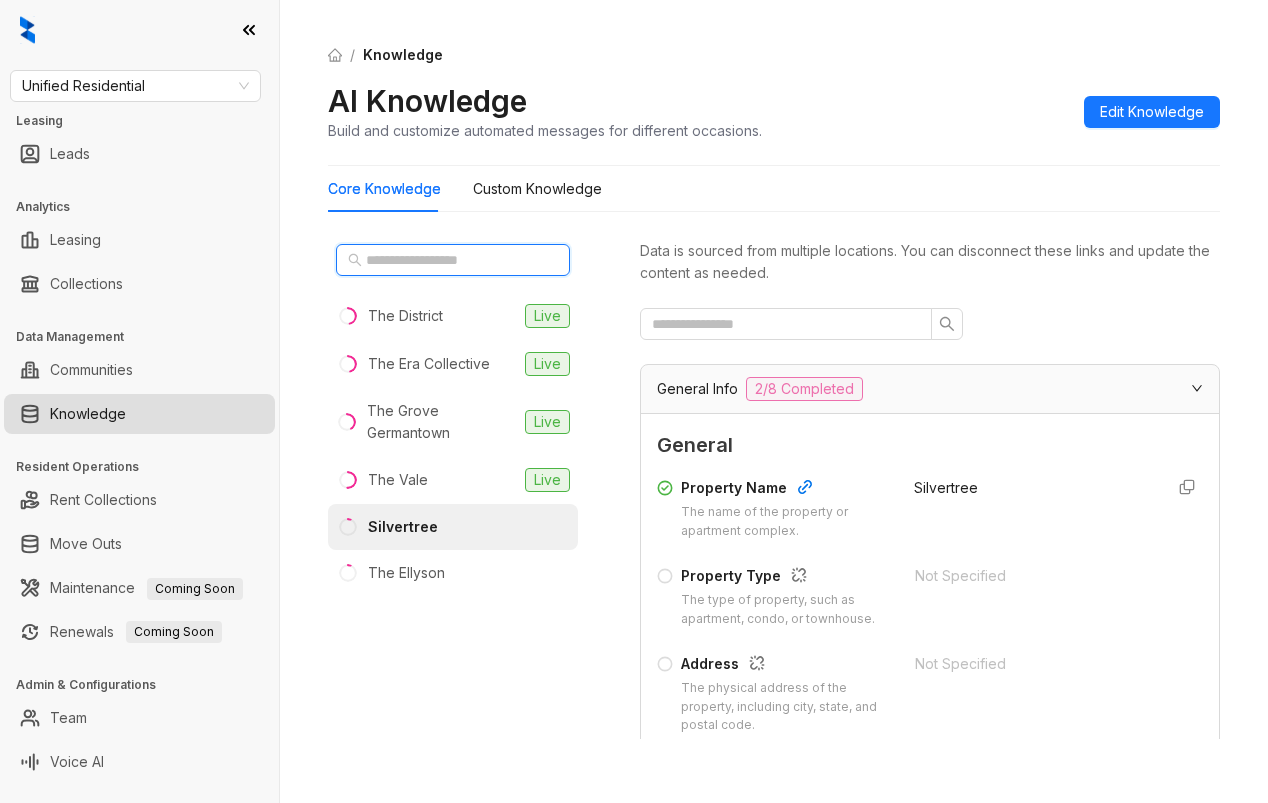 click at bounding box center (454, 260) 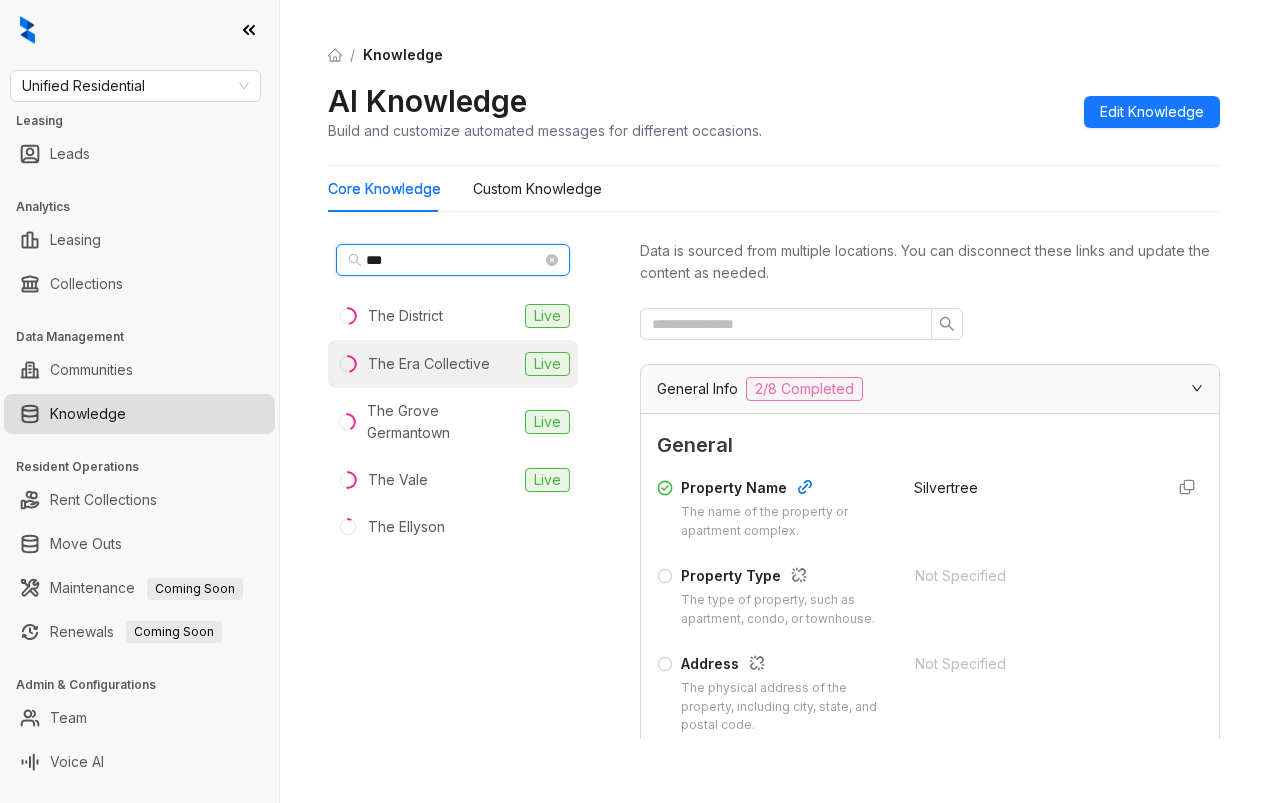 type on "***" 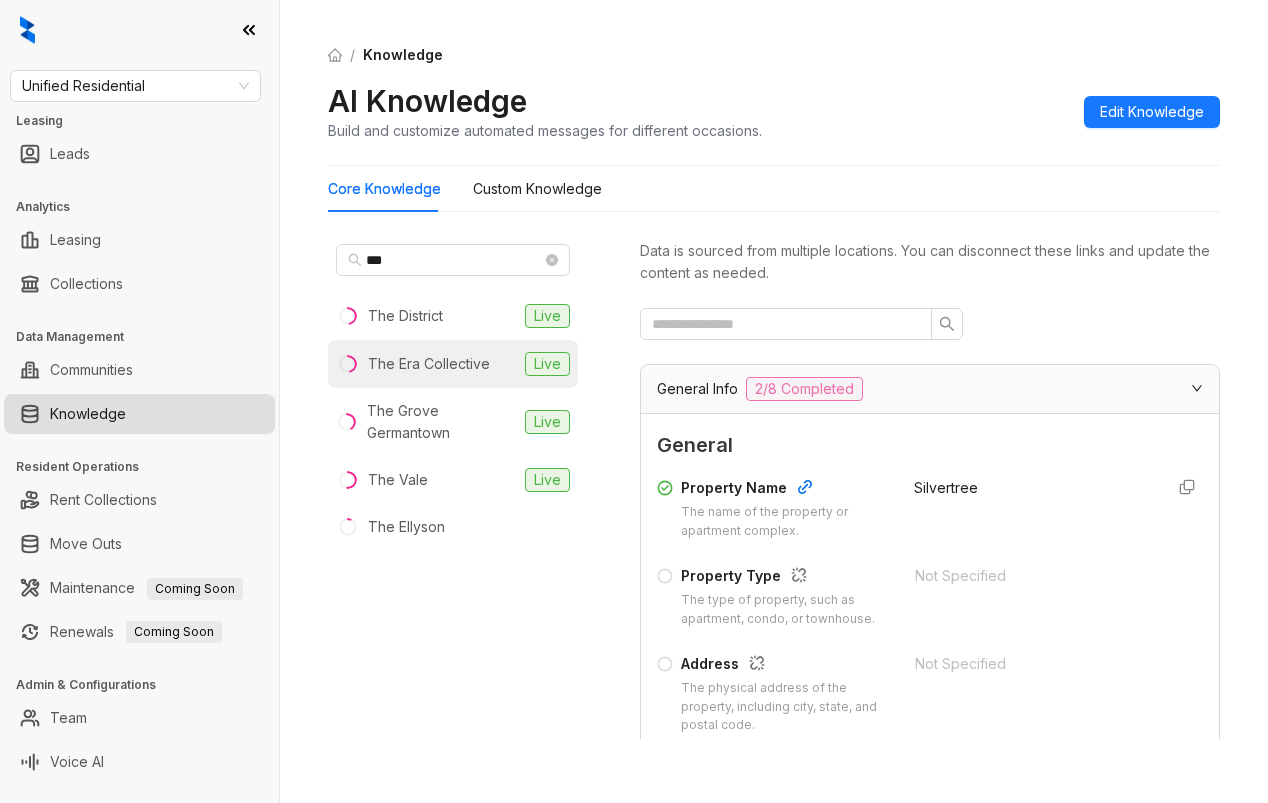click on "The Era Collective" at bounding box center [429, 364] 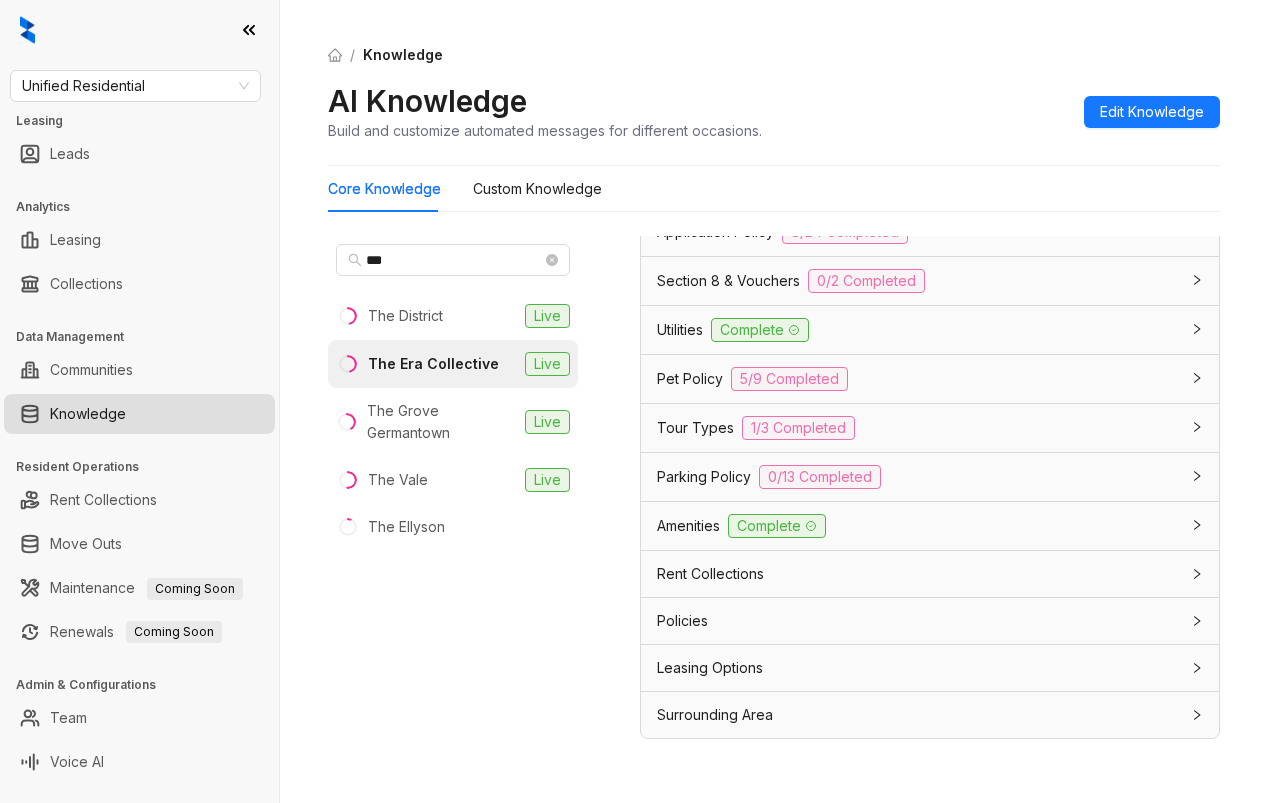 scroll, scrollTop: 1573, scrollLeft: 0, axis: vertical 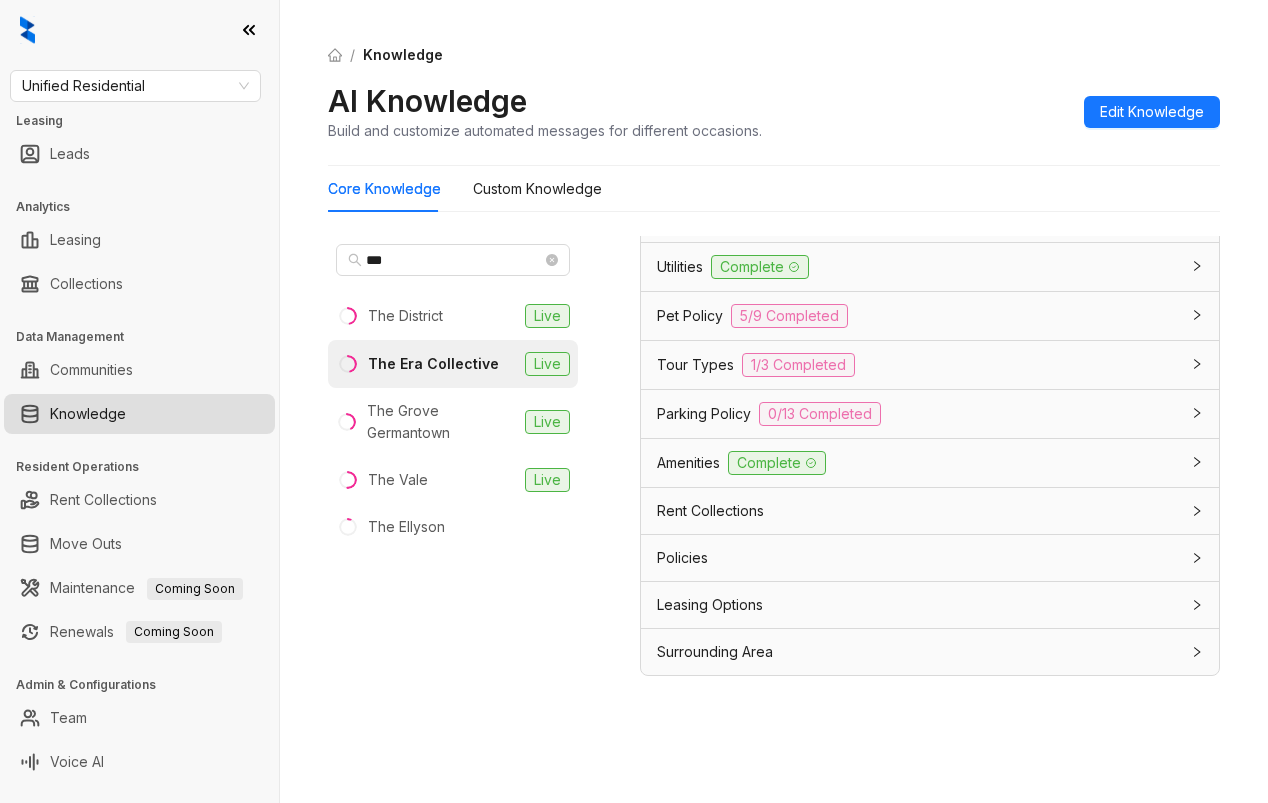 click on "Leasing Options" at bounding box center [710, 605] 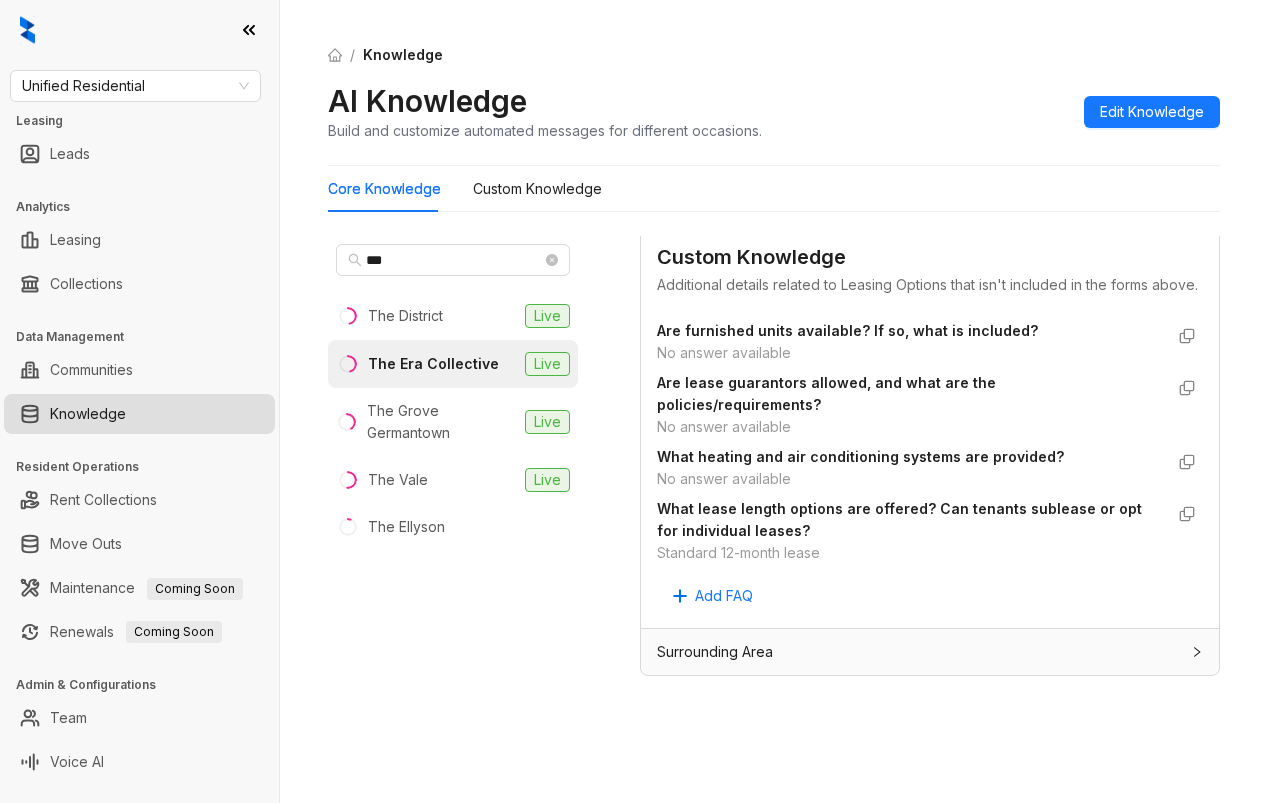 scroll, scrollTop: 1973, scrollLeft: 0, axis: vertical 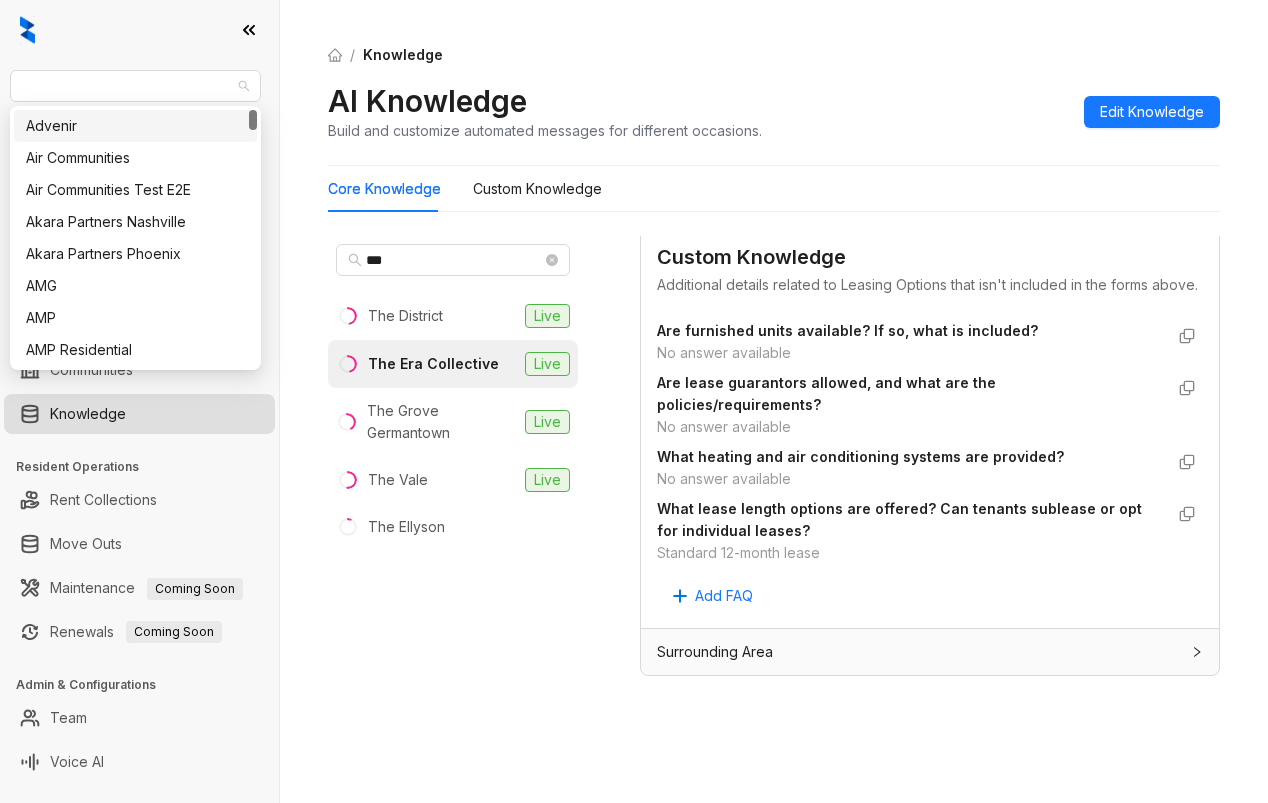 drag, startPoint x: 160, startPoint y: 80, endPoint x: 13, endPoint y: 66, distance: 147.66516 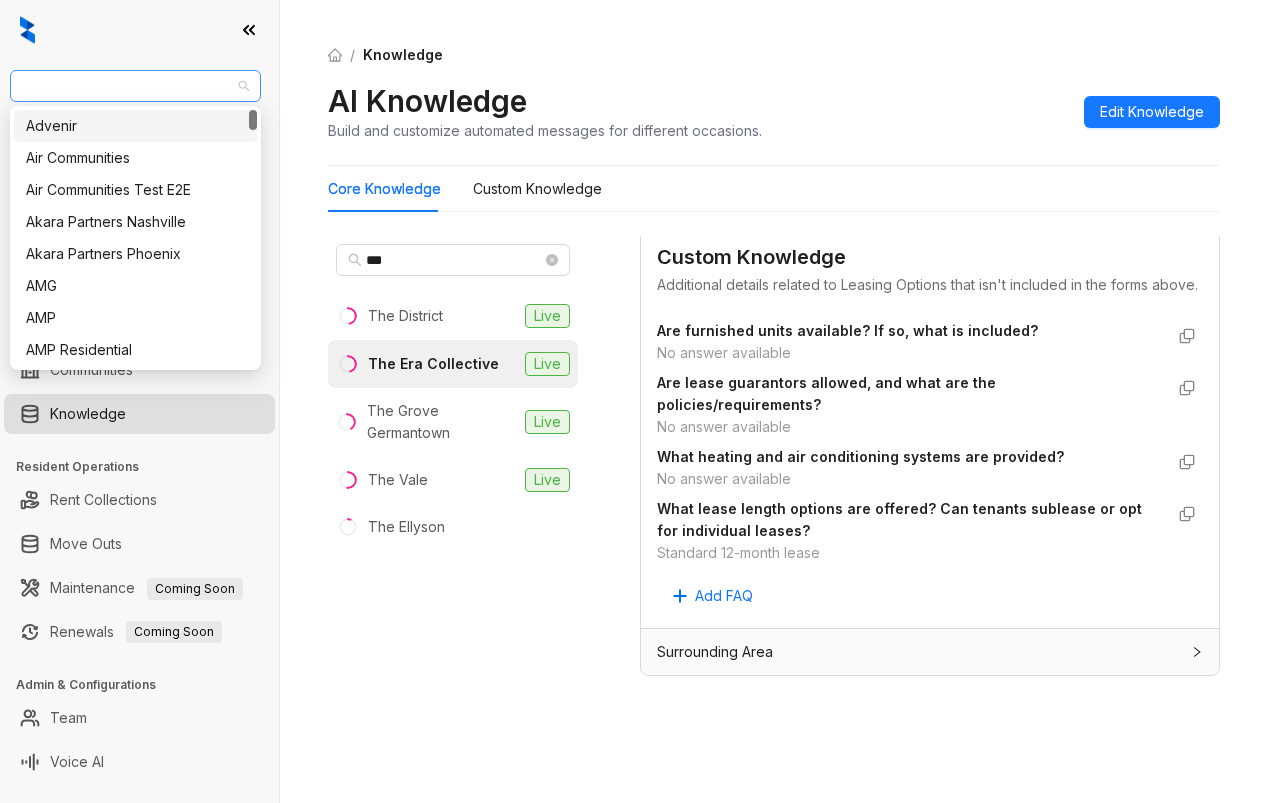 click on "Unified Residential" at bounding box center (135, 86) 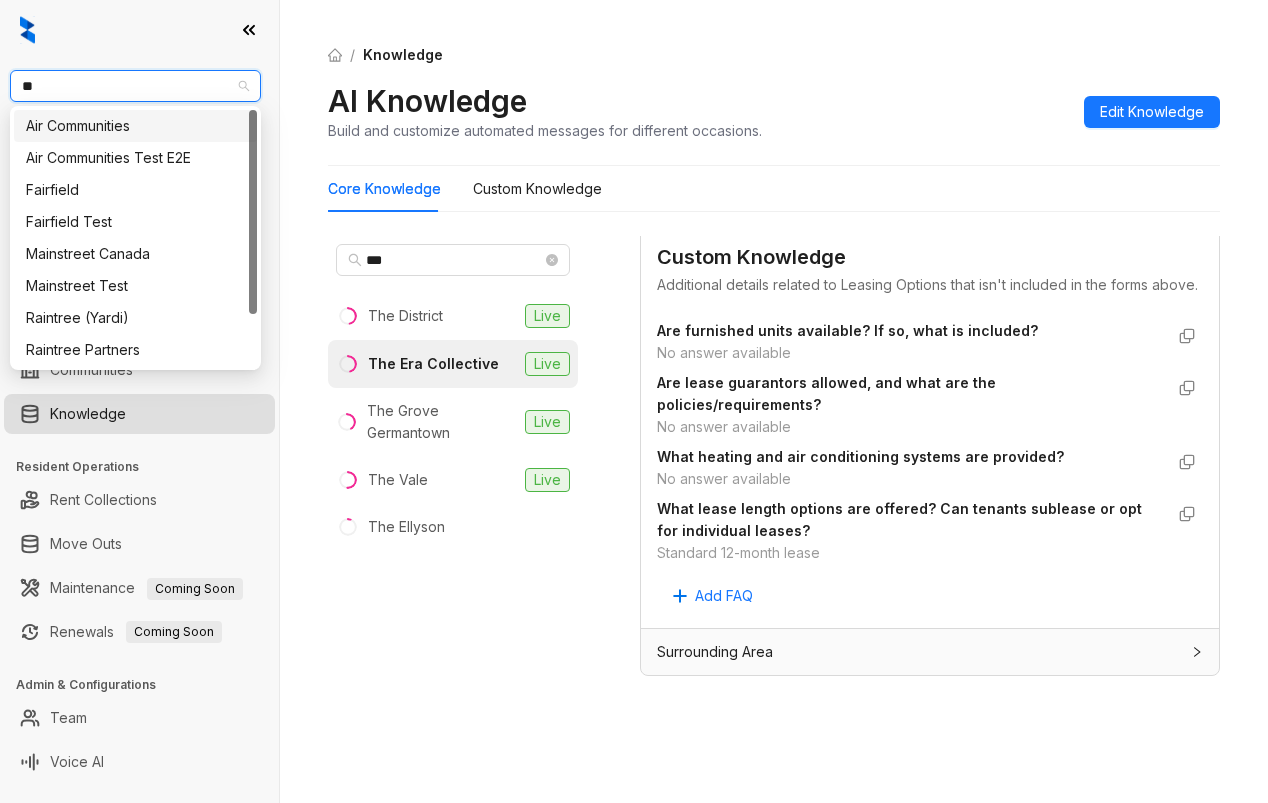 type on "***" 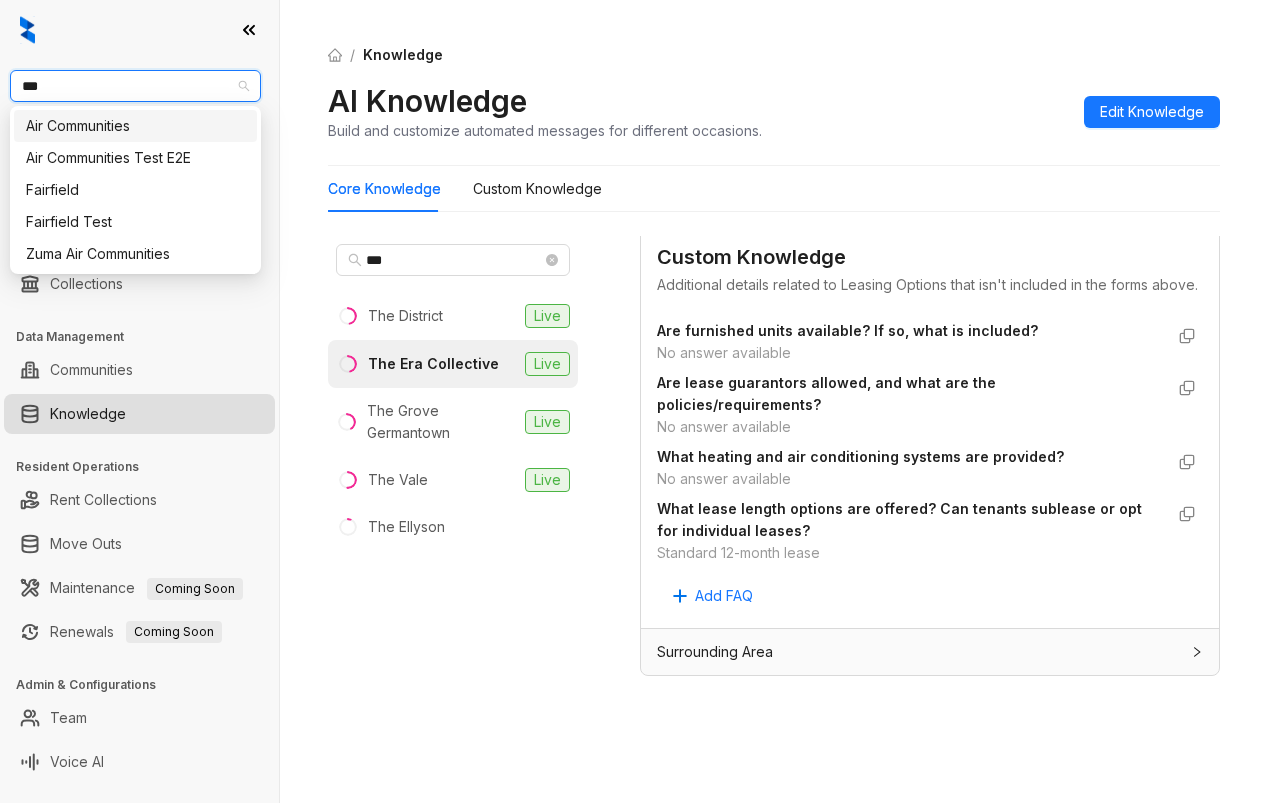 click on "Air Communities" at bounding box center (135, 126) 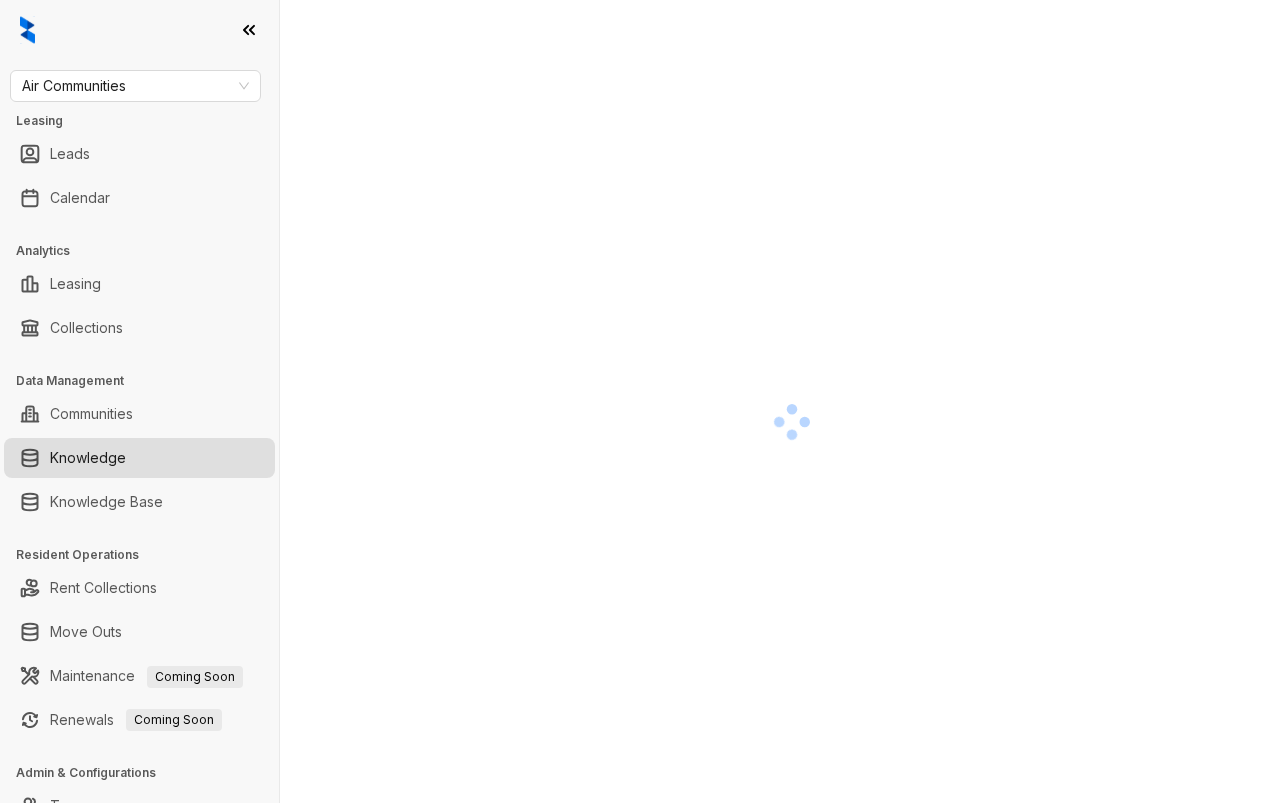 scroll, scrollTop: 0, scrollLeft: 0, axis: both 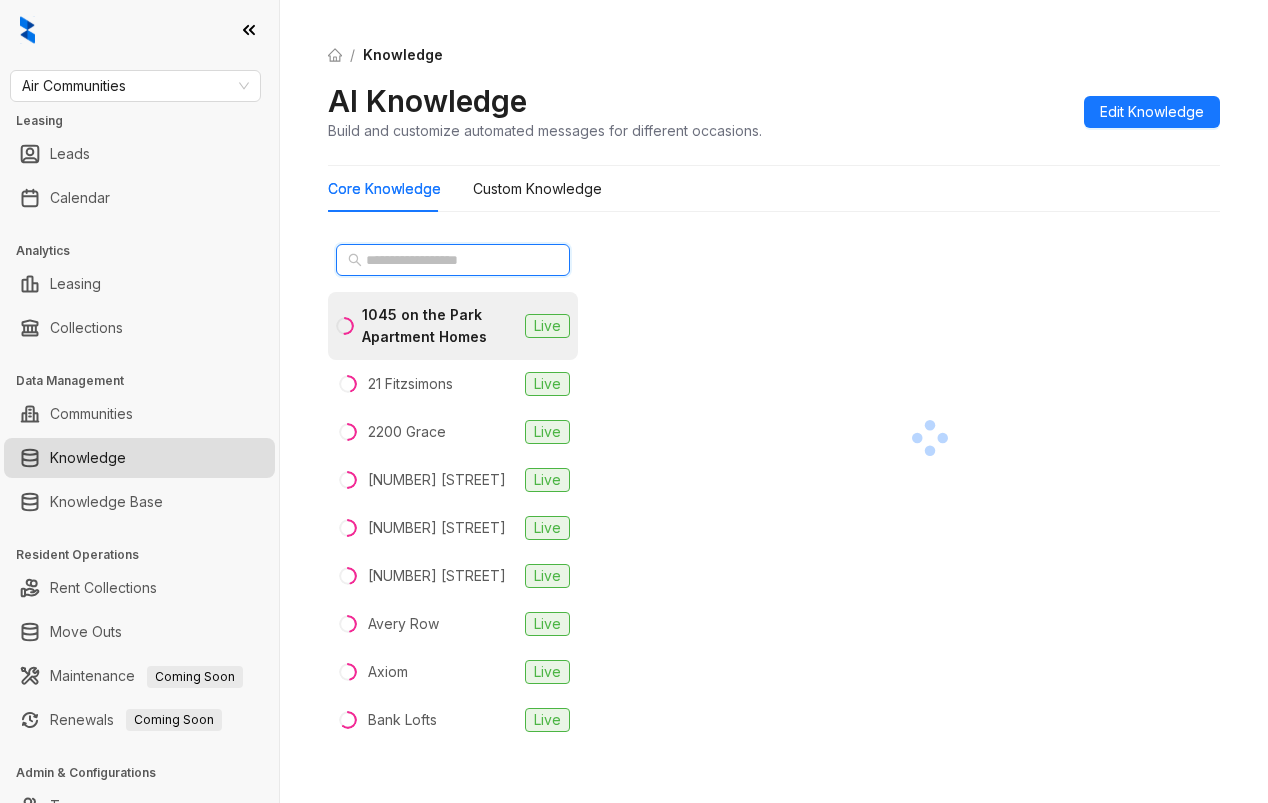 click at bounding box center [454, 260] 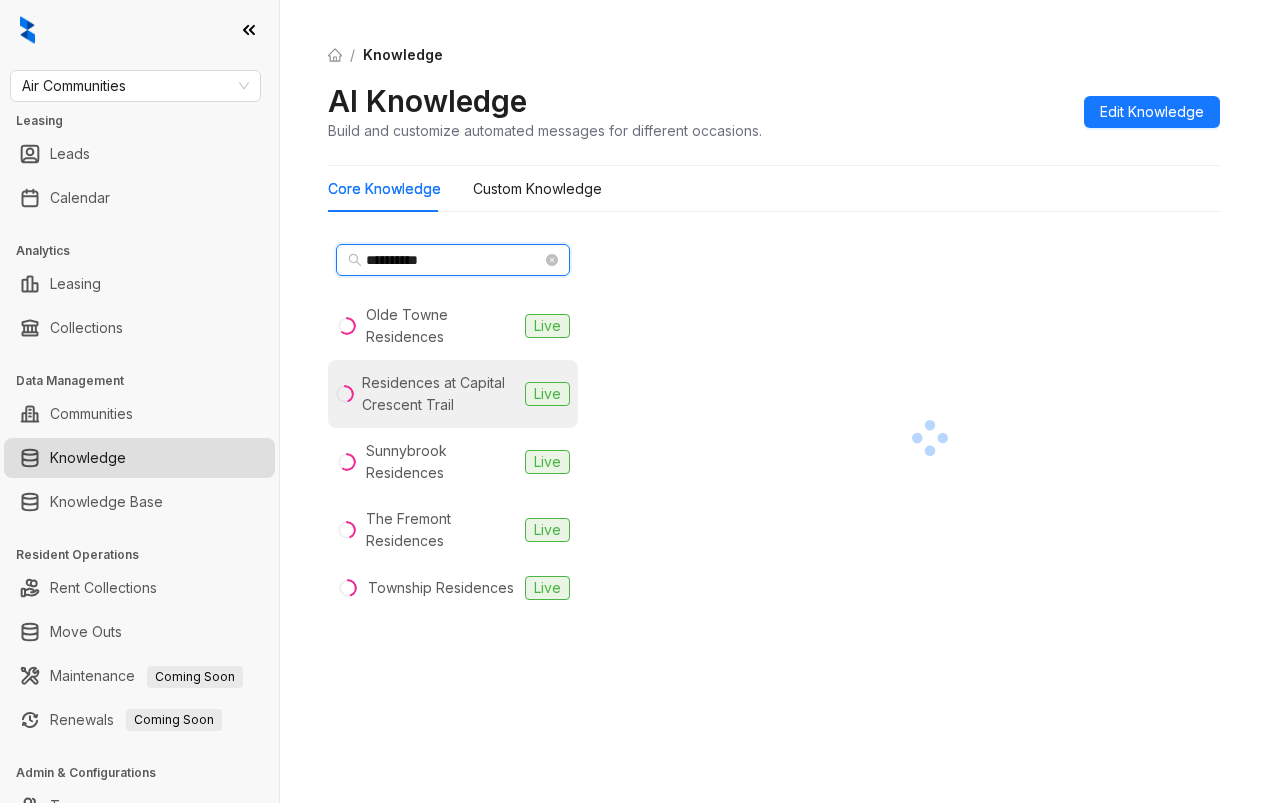 type on "**********" 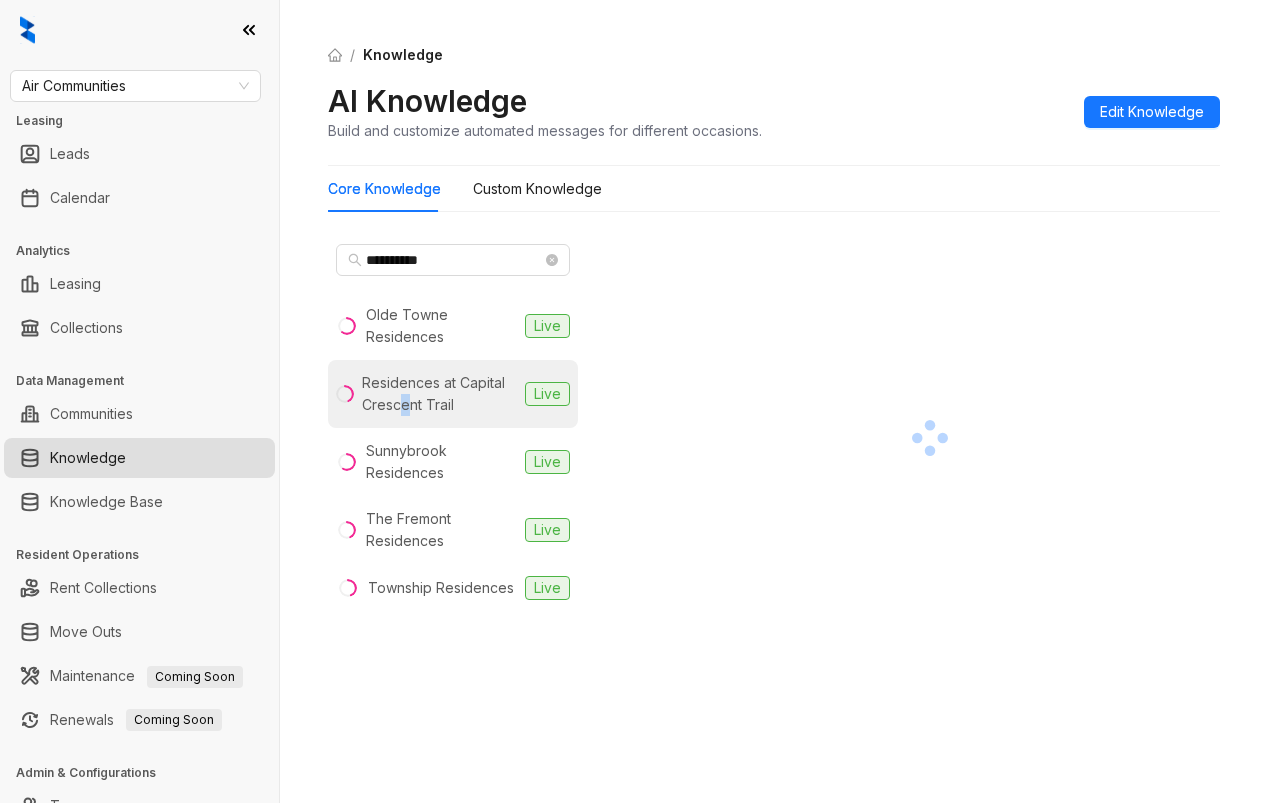 click on "Residences at Capital Crescent Trail" at bounding box center [439, 394] 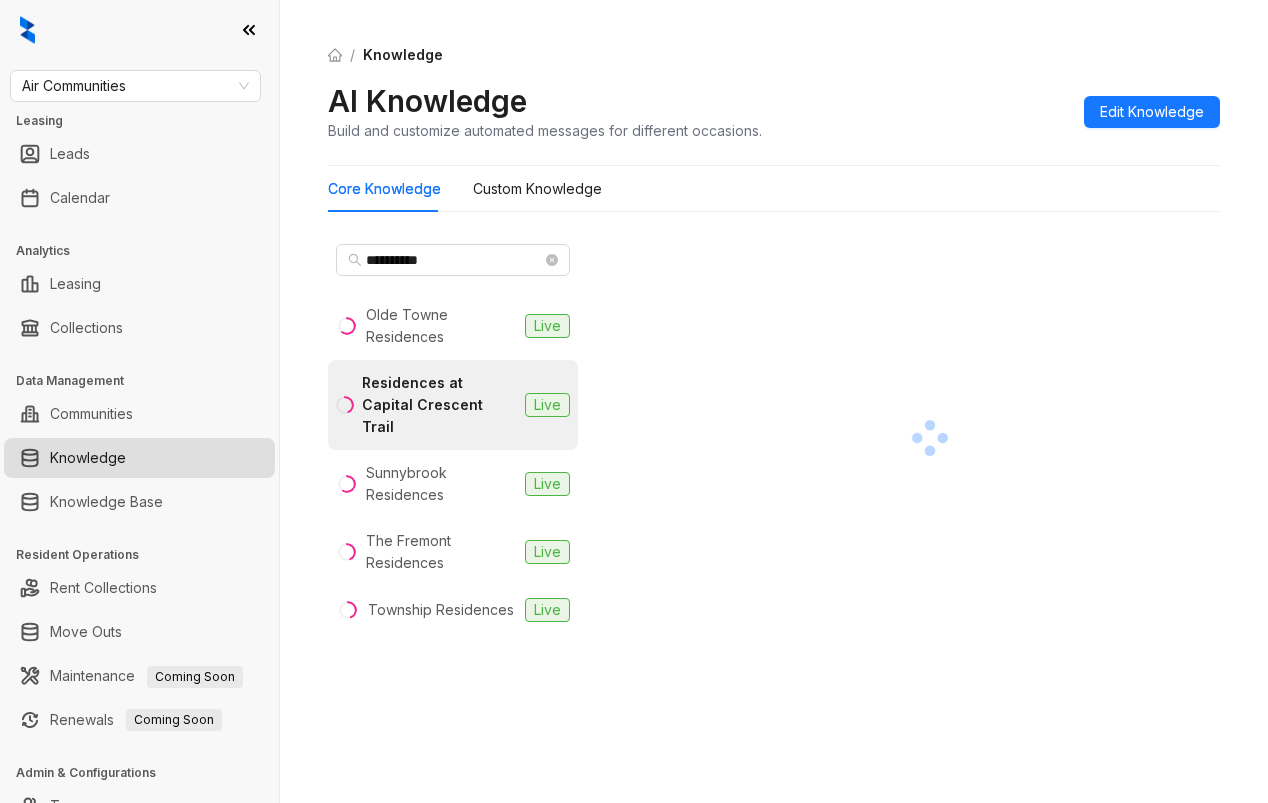 click at bounding box center (930, 437) 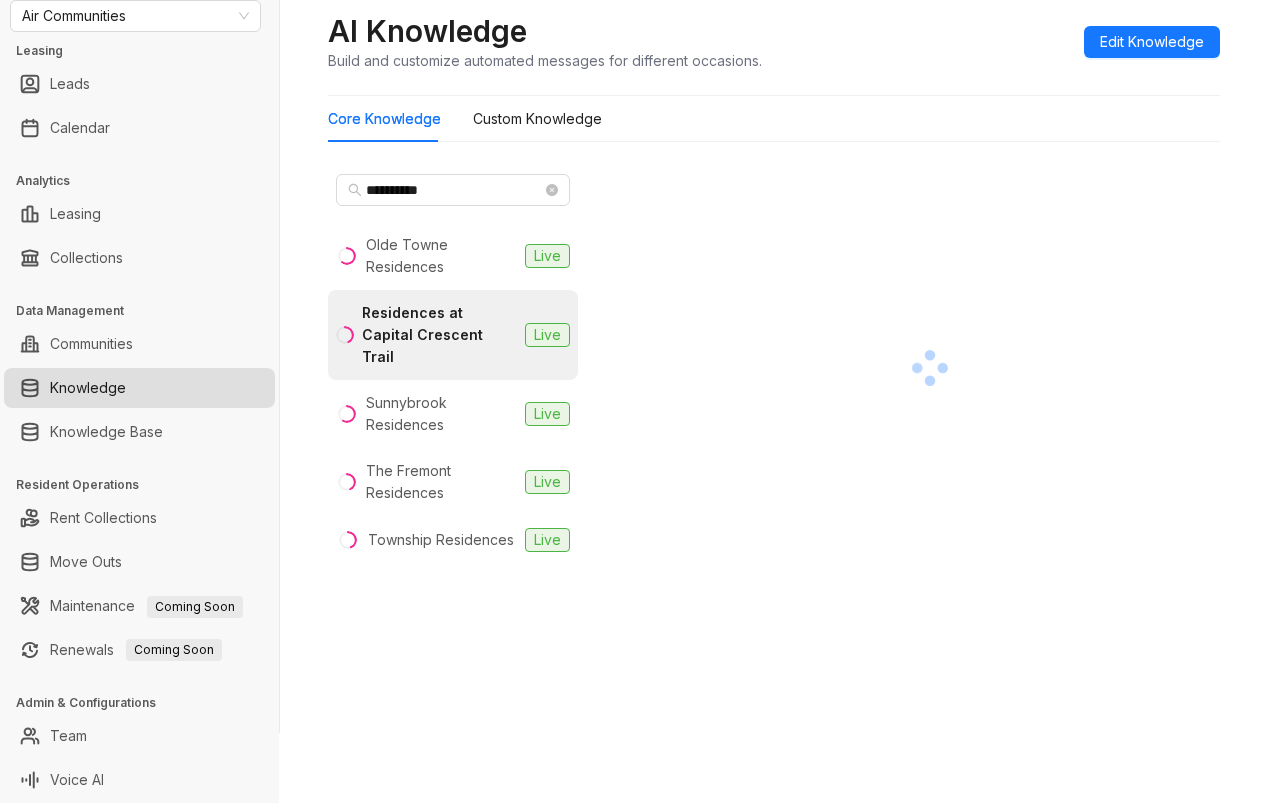 scroll, scrollTop: 71, scrollLeft: 0, axis: vertical 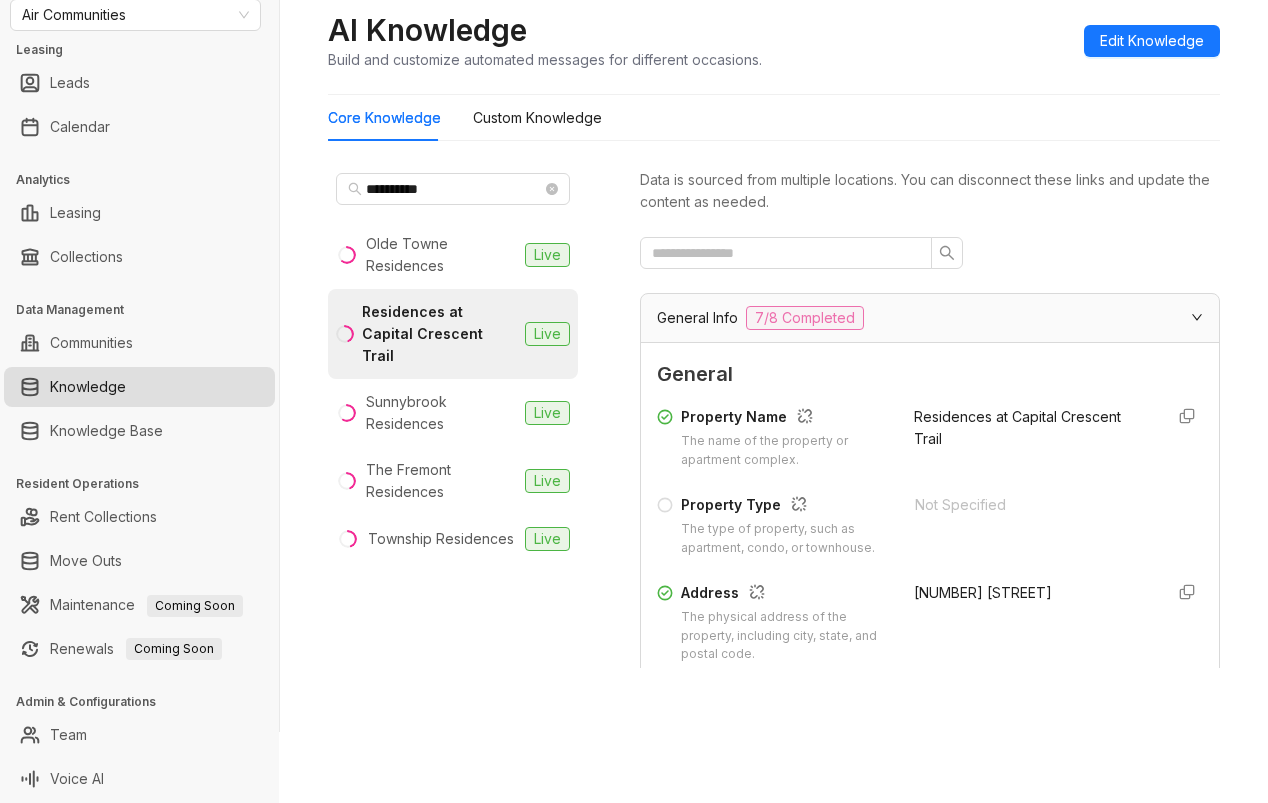 click on "Not Specified" at bounding box center (1032, 526) 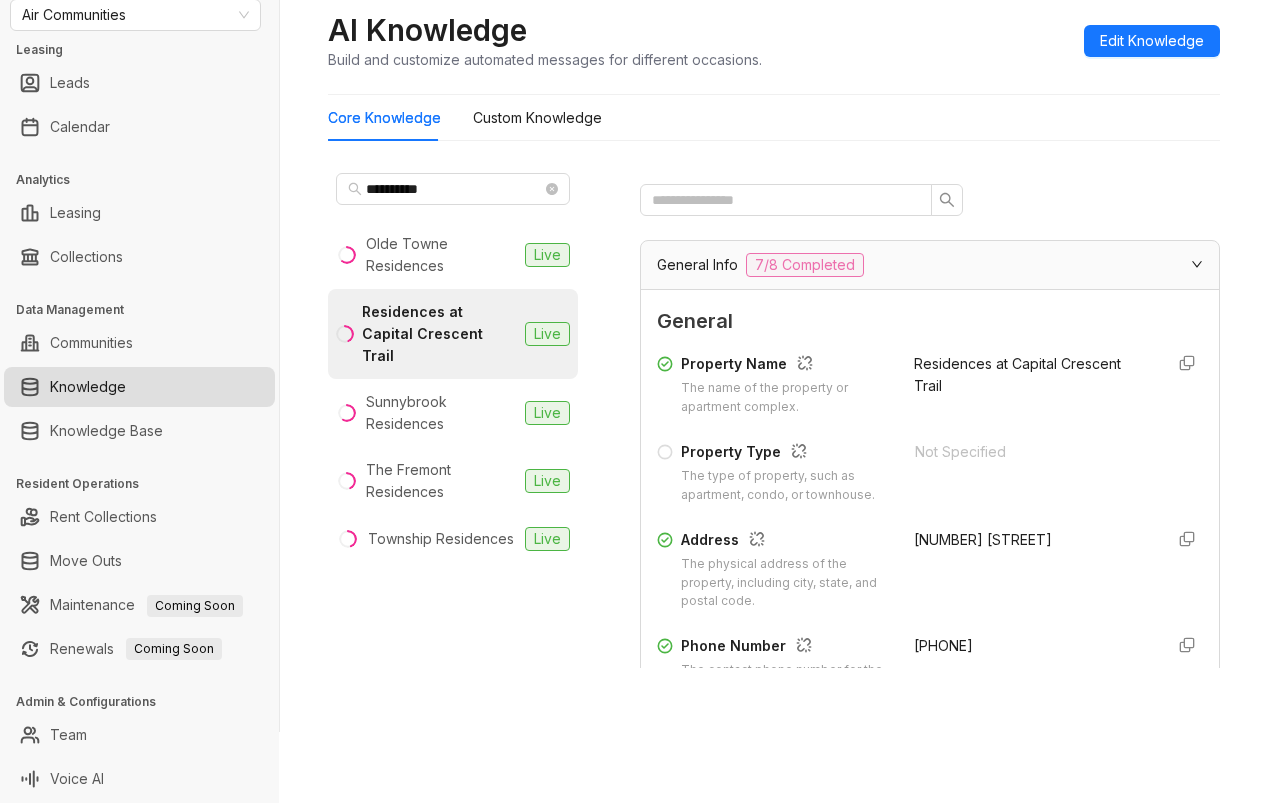 scroll, scrollTop: 200, scrollLeft: 0, axis: vertical 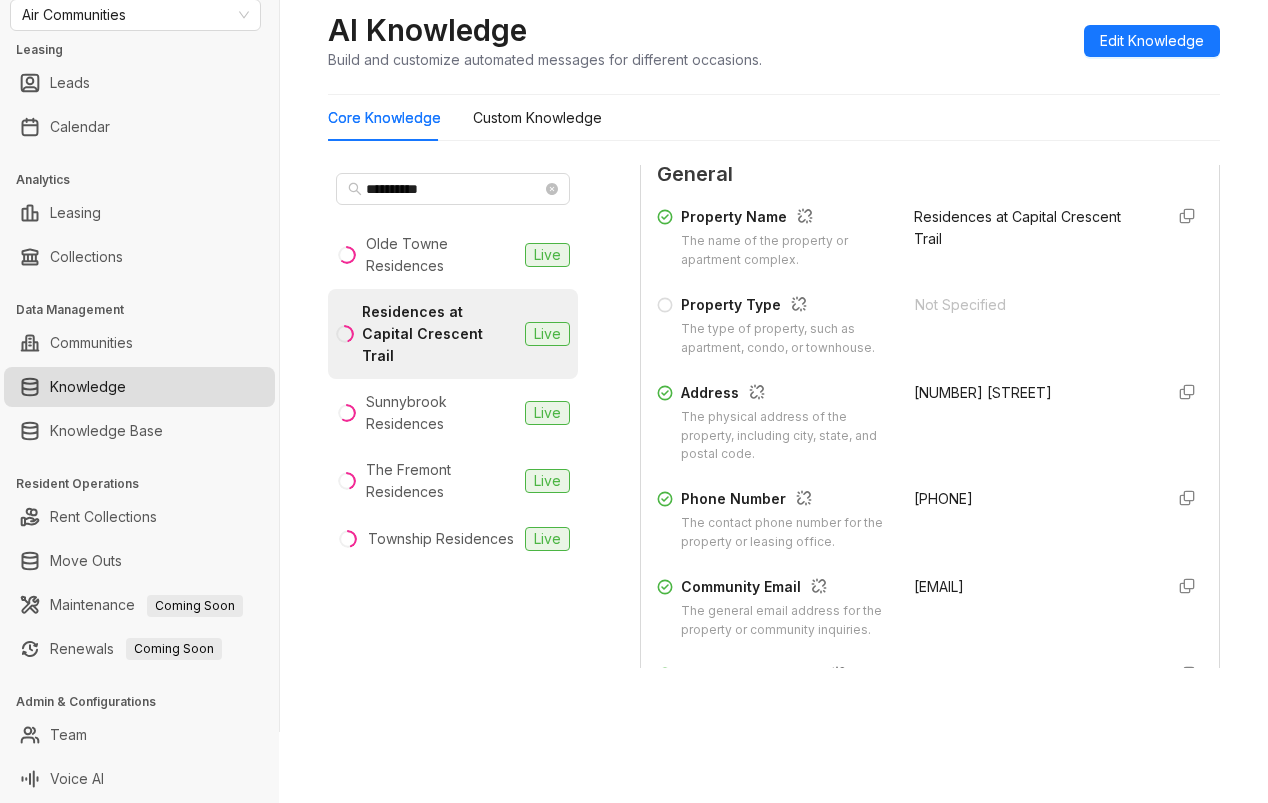 drag, startPoint x: 893, startPoint y: 514, endPoint x: 986, endPoint y: 517, distance: 93.04838 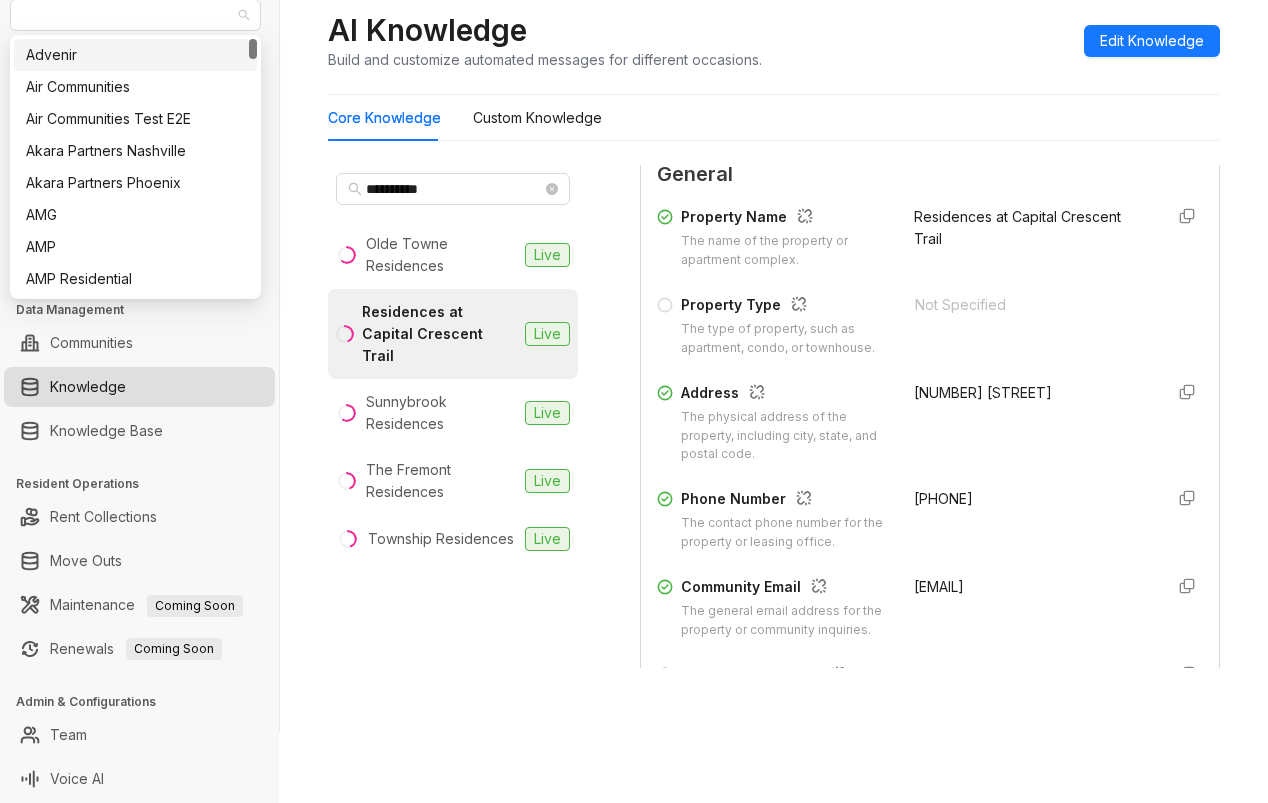 drag, startPoint x: 168, startPoint y: 13, endPoint x: 10, endPoint y: -16, distance: 160.63934 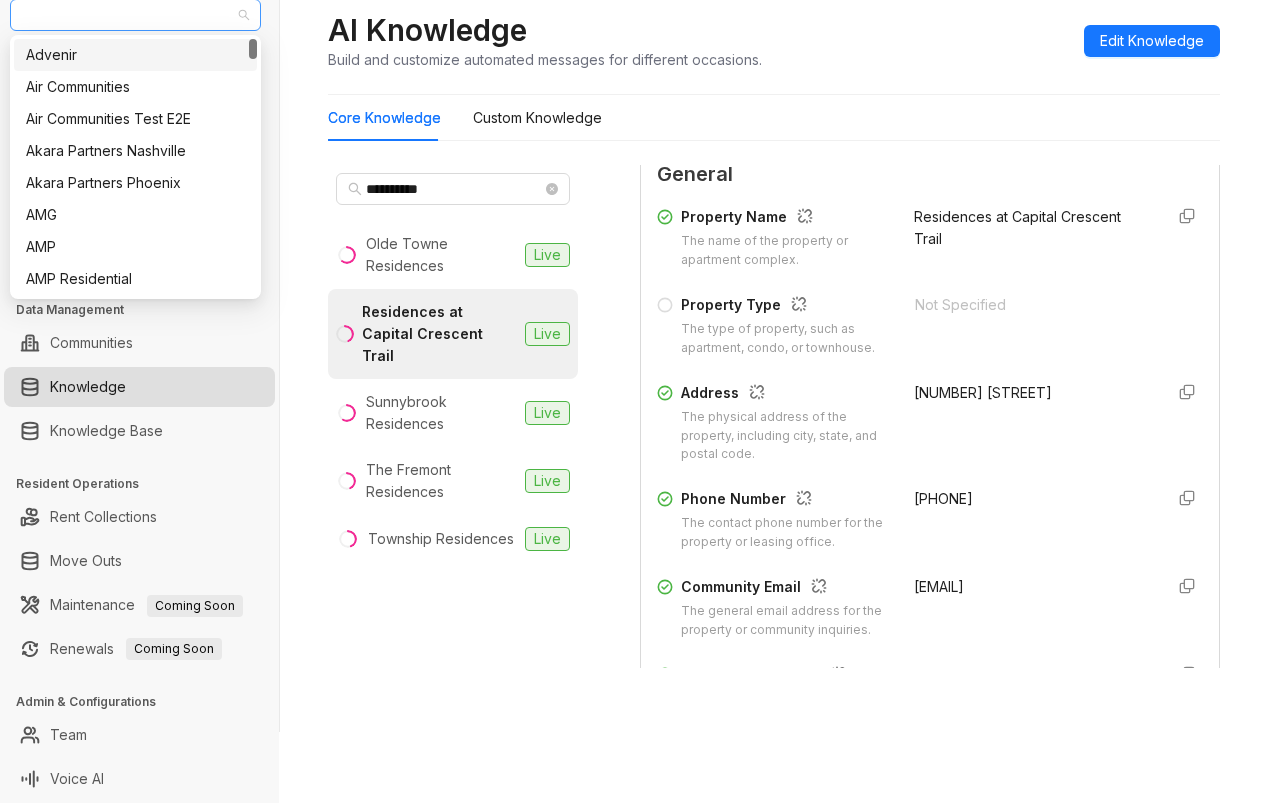 click on "Air Communities" at bounding box center [135, 15] 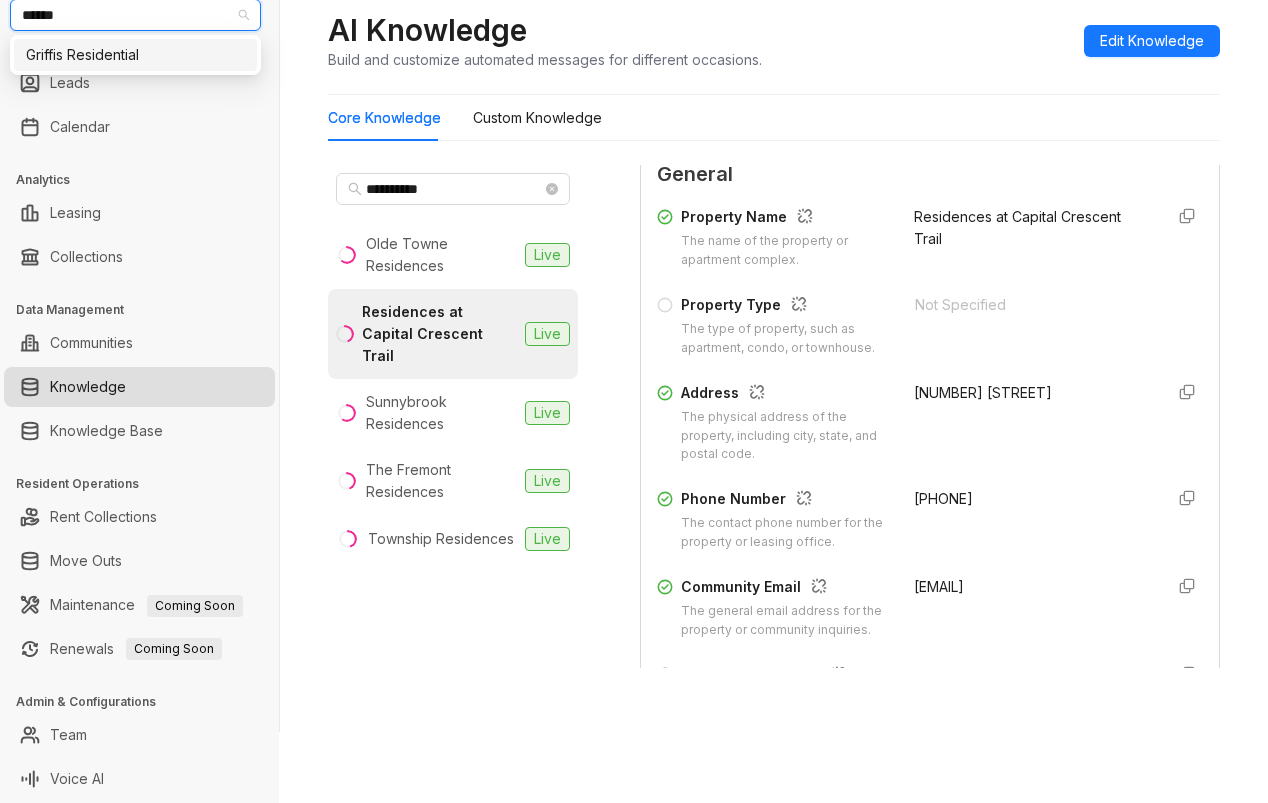 type on "*******" 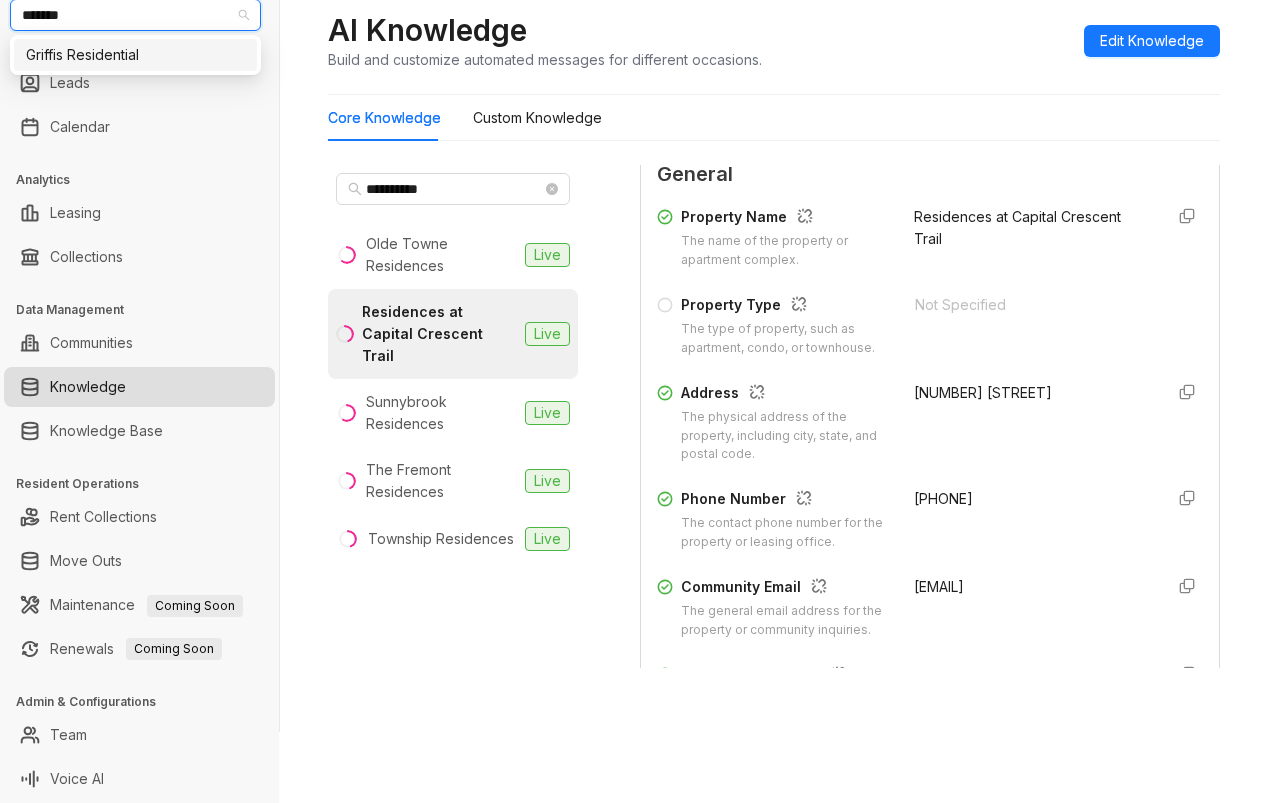 click on "Griffis Residential" at bounding box center [135, 55] 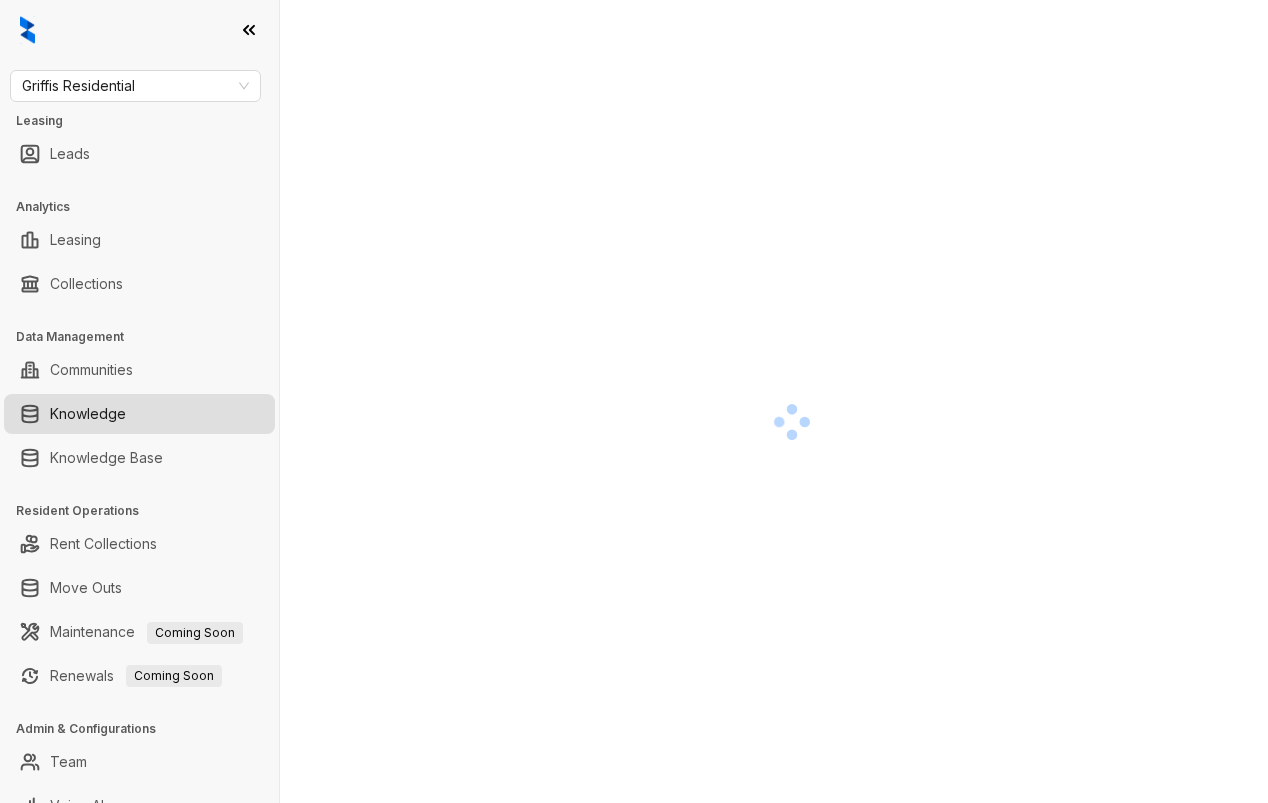 scroll, scrollTop: 0, scrollLeft: 0, axis: both 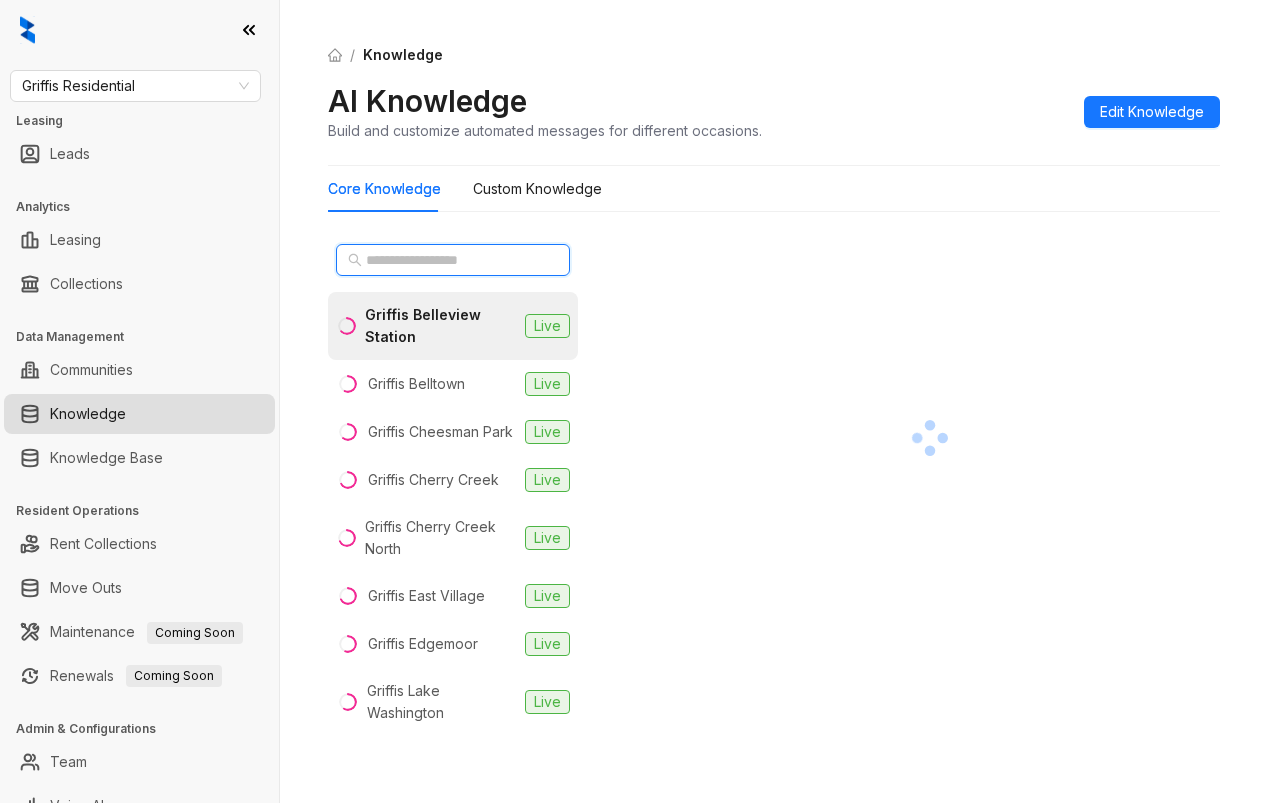 click at bounding box center [454, 260] 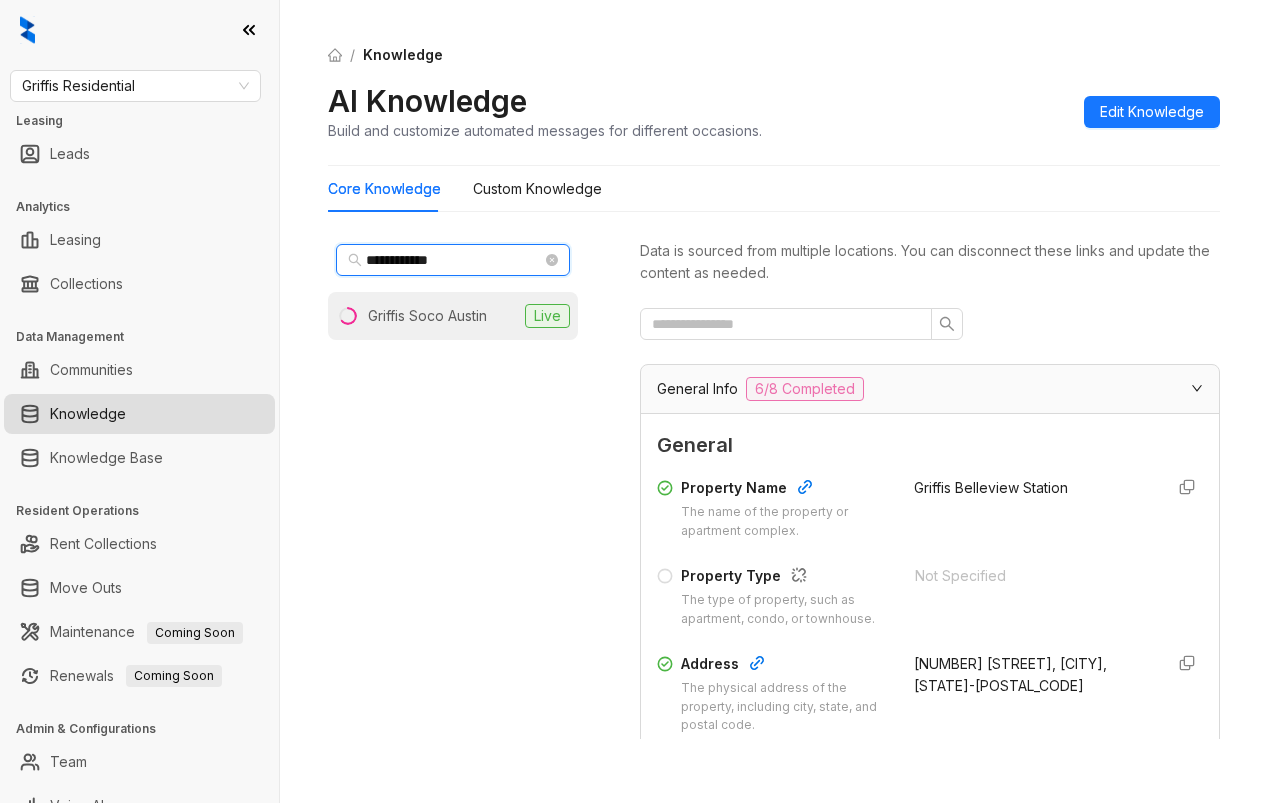 type on "**********" 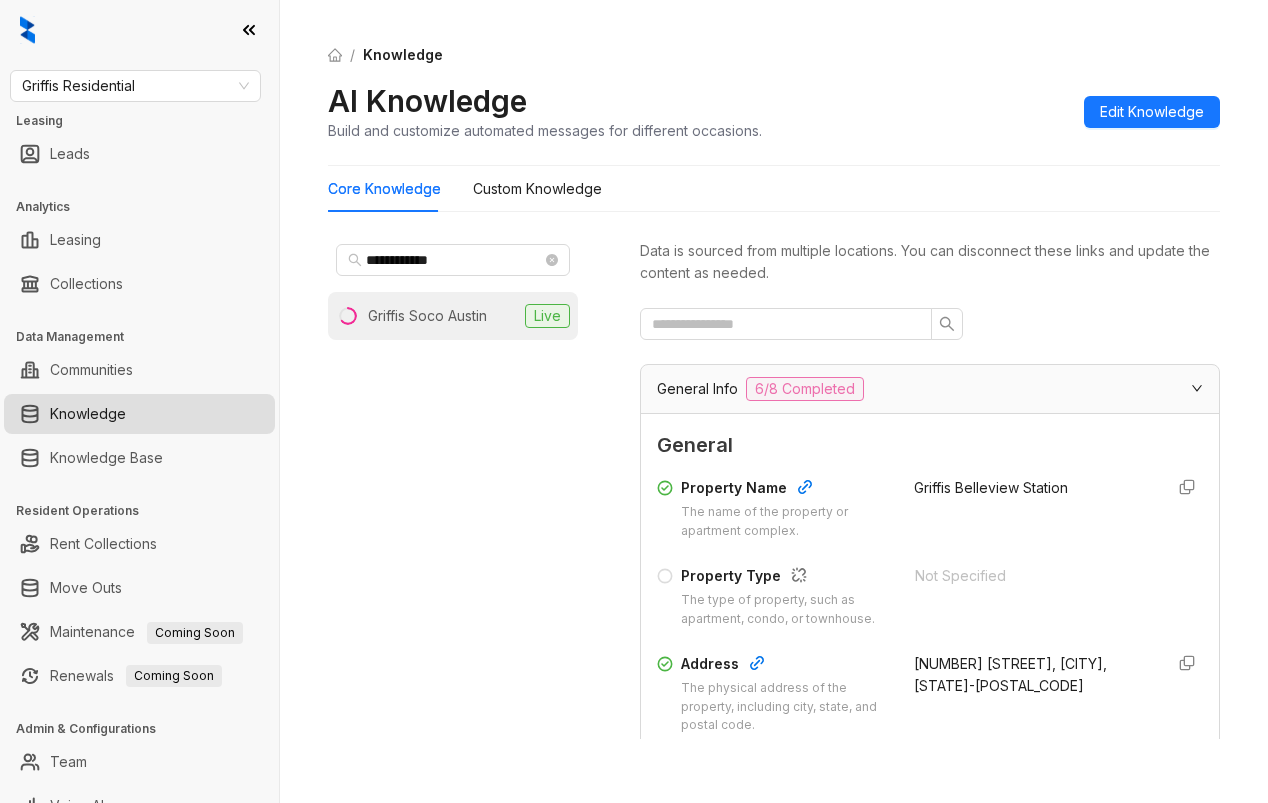 click on "Griffis Soco Austin" at bounding box center (427, 316) 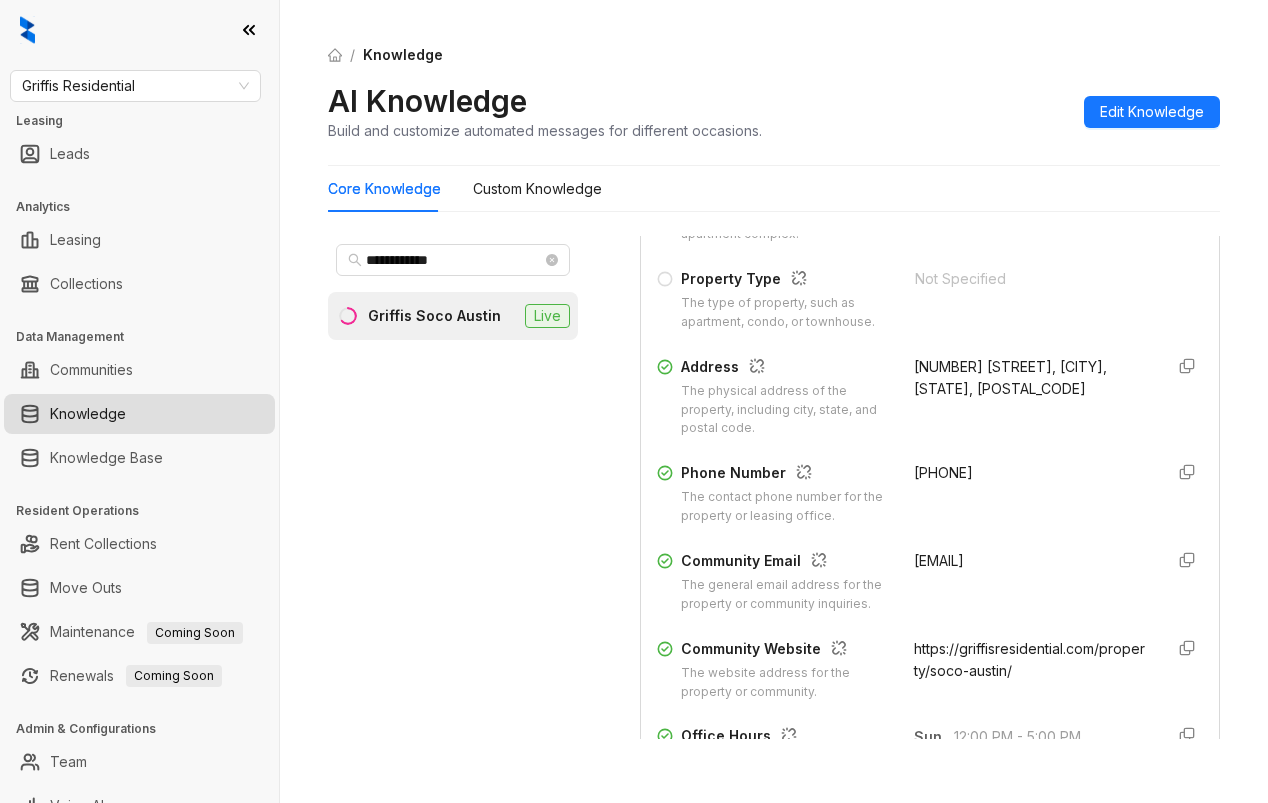scroll, scrollTop: 300, scrollLeft: 0, axis: vertical 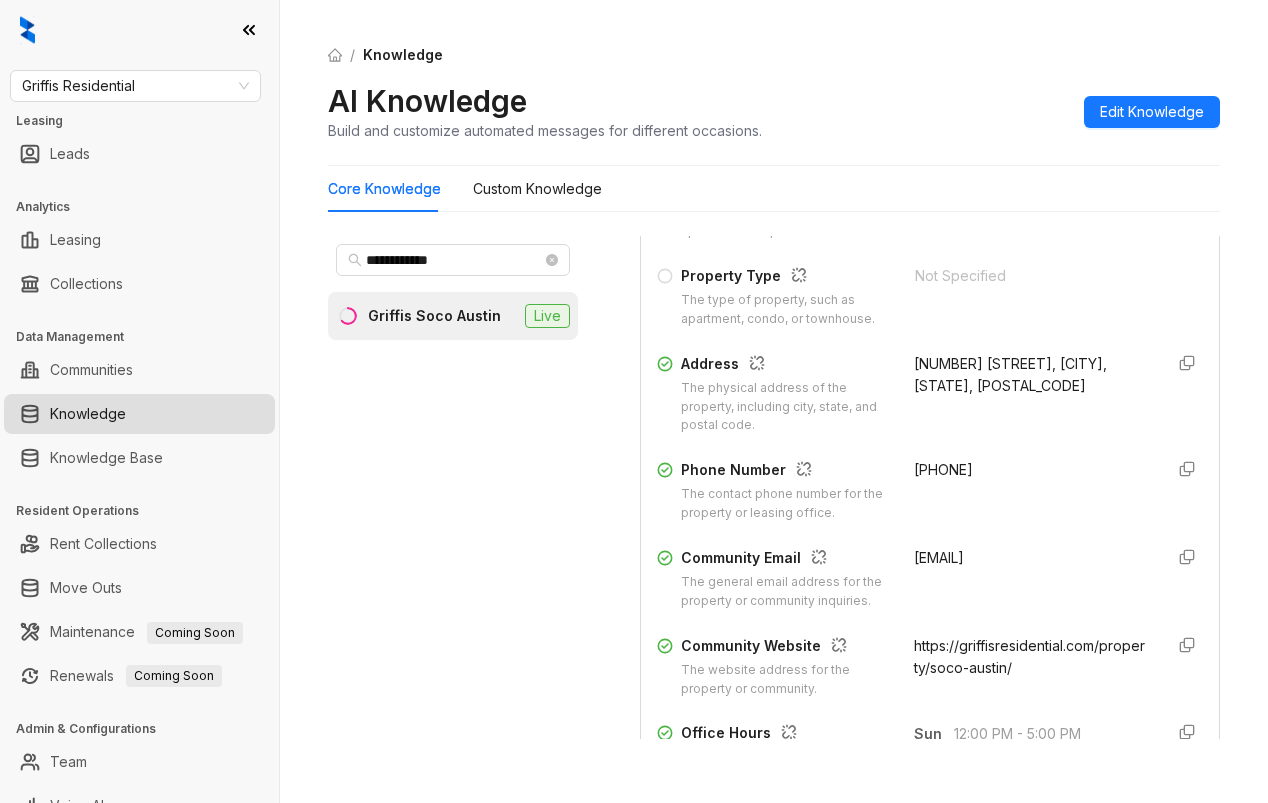 click on "**********" at bounding box center (774, 401) 